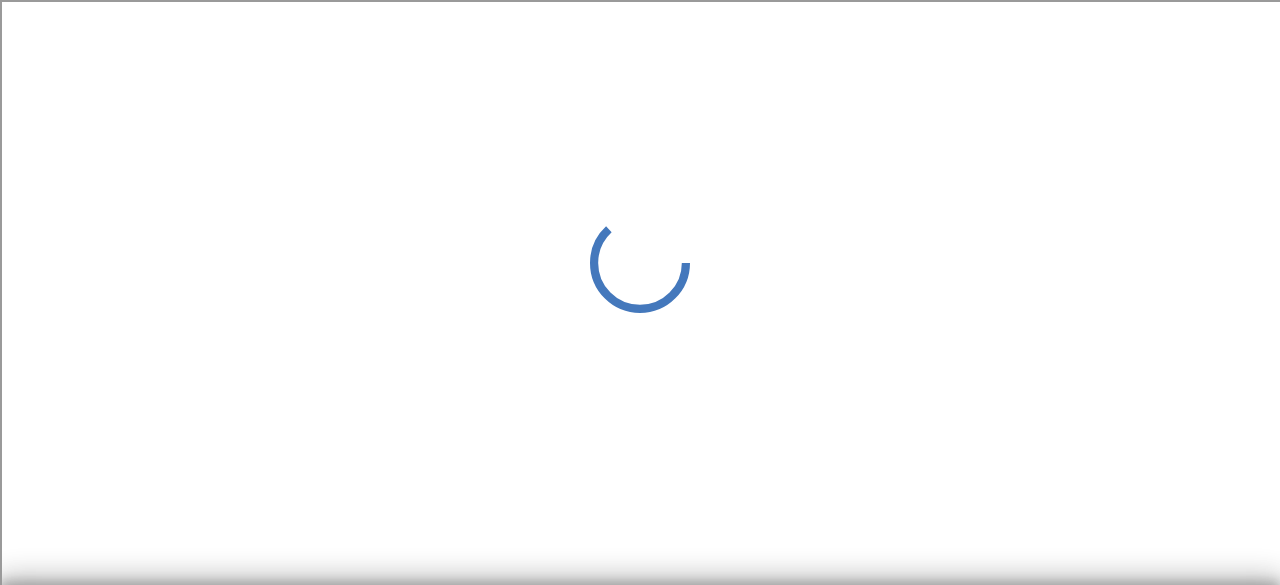 scroll, scrollTop: 0, scrollLeft: 0, axis: both 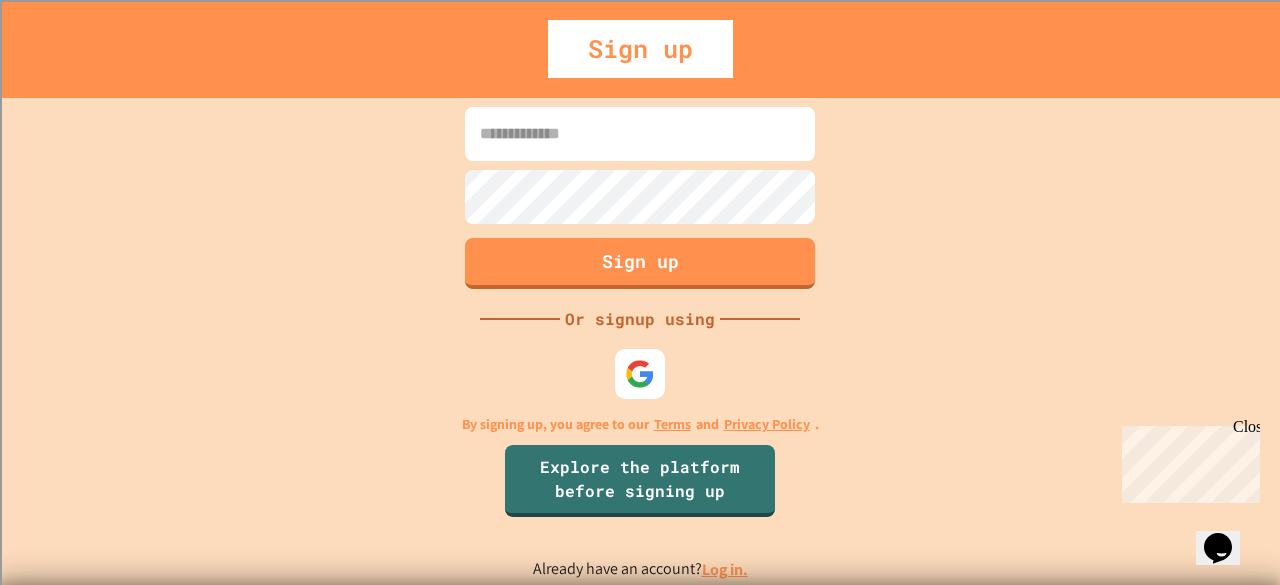 click at bounding box center (640, 134) 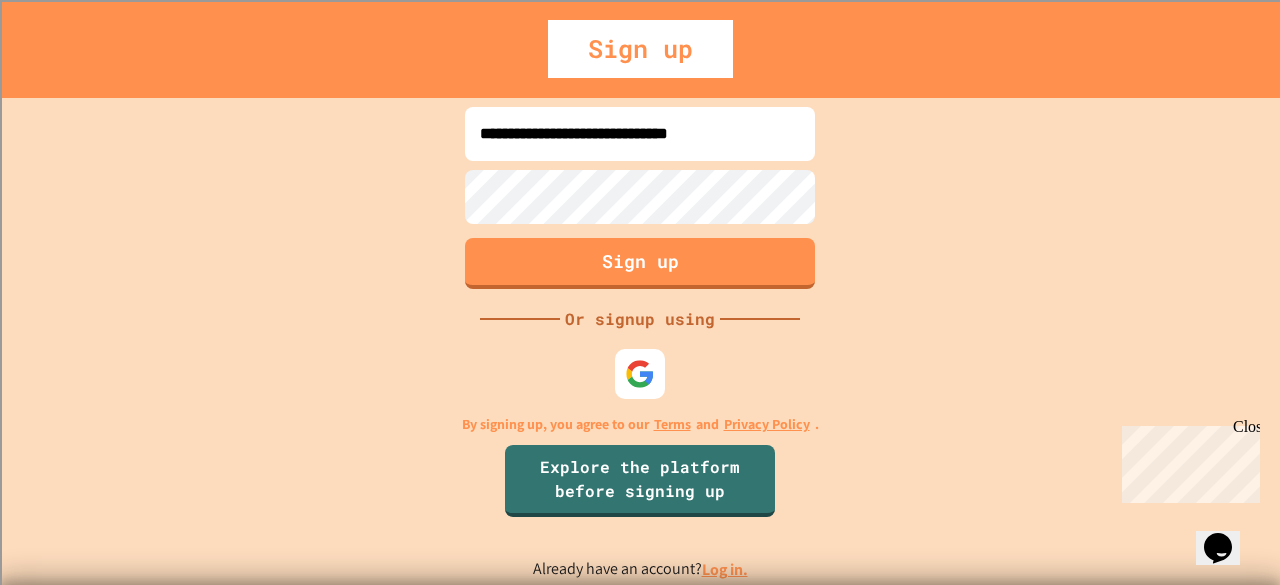 type on "**********" 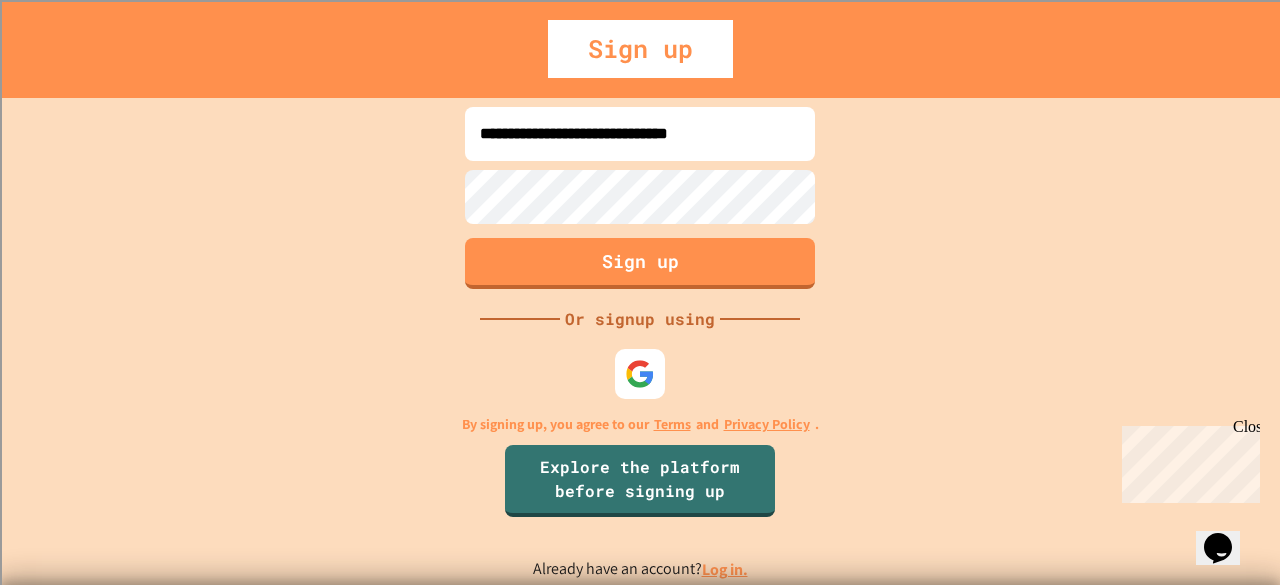 click on "Log in." at bounding box center (725, 569) 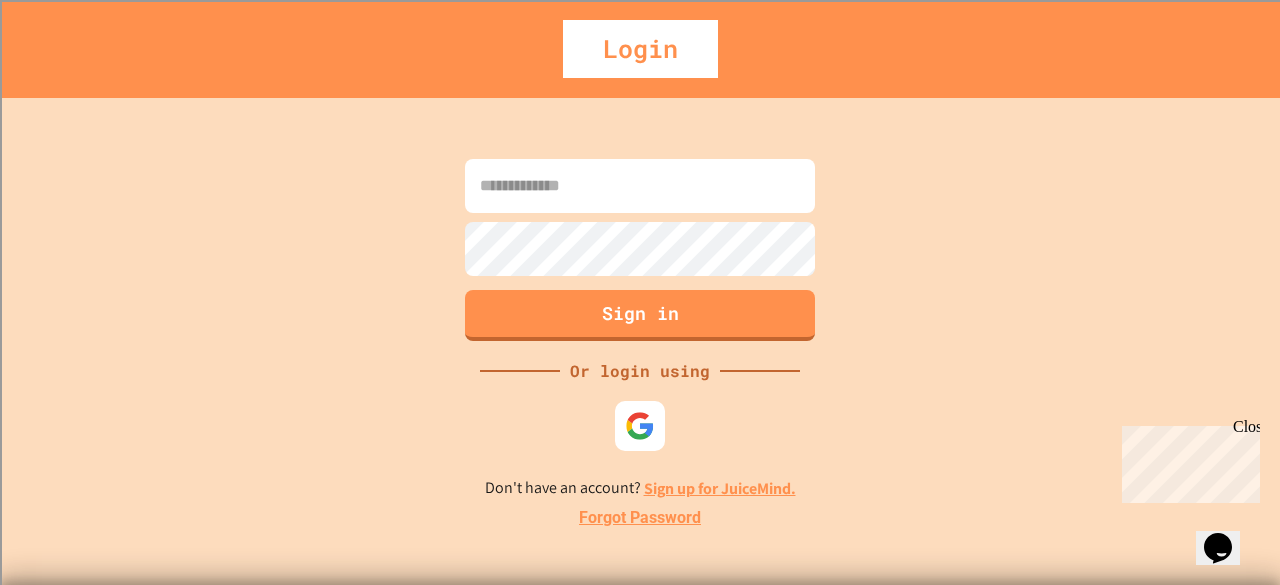 click at bounding box center [640, 186] 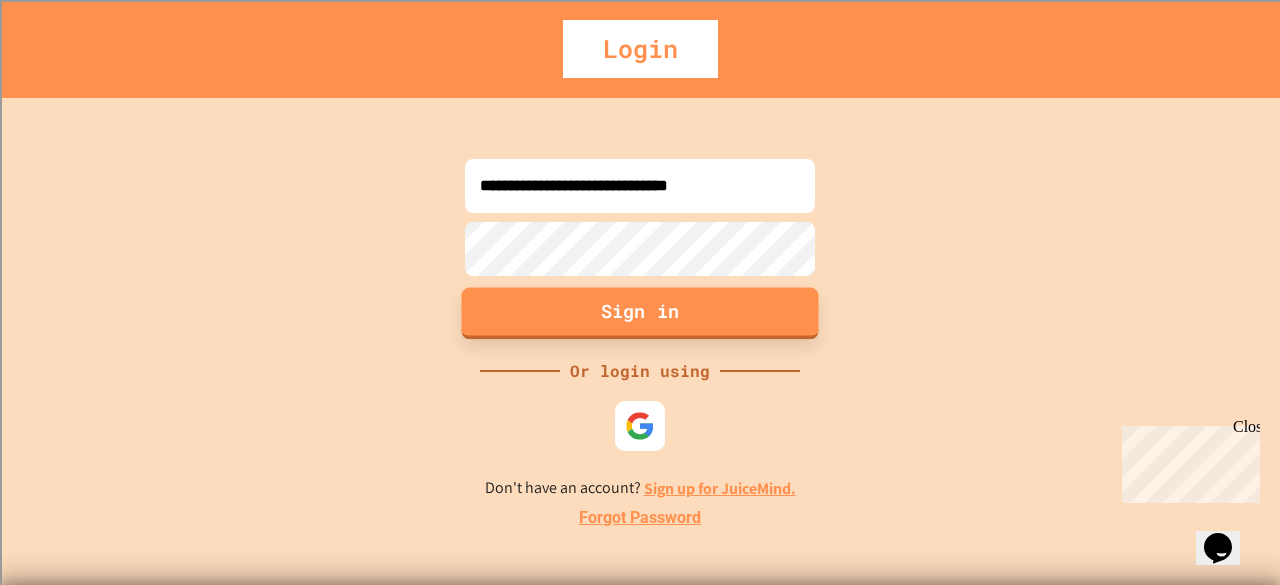 click on "Sign in" at bounding box center [640, 313] 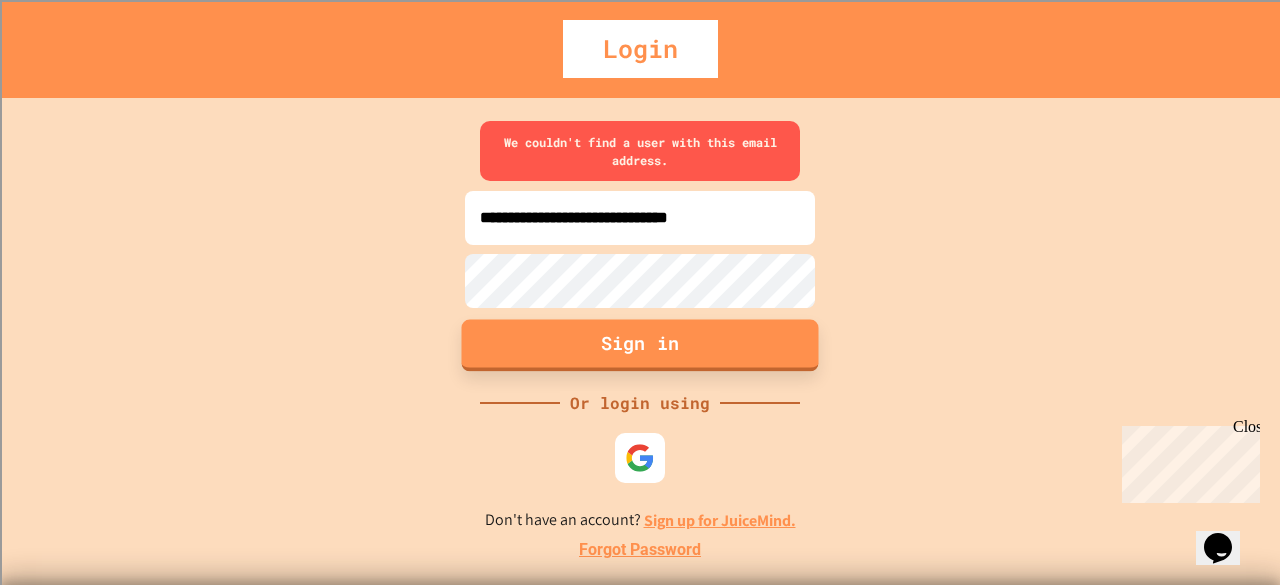drag, startPoint x: 662, startPoint y: 220, endPoint x: 271, endPoint y: 192, distance: 392.00128 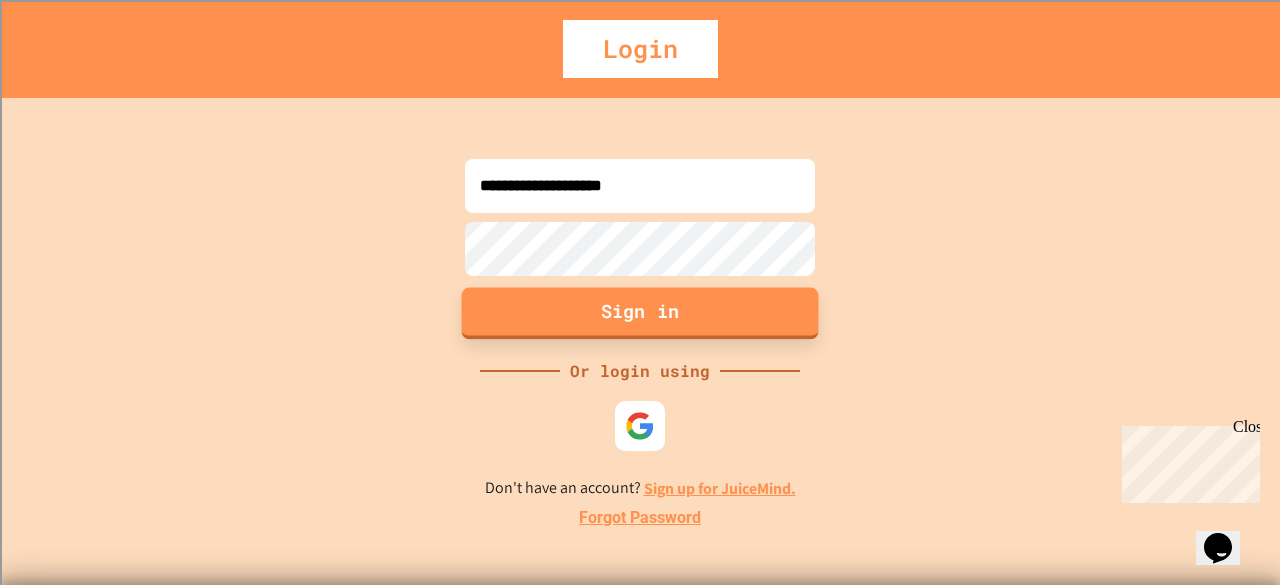 type on "**********" 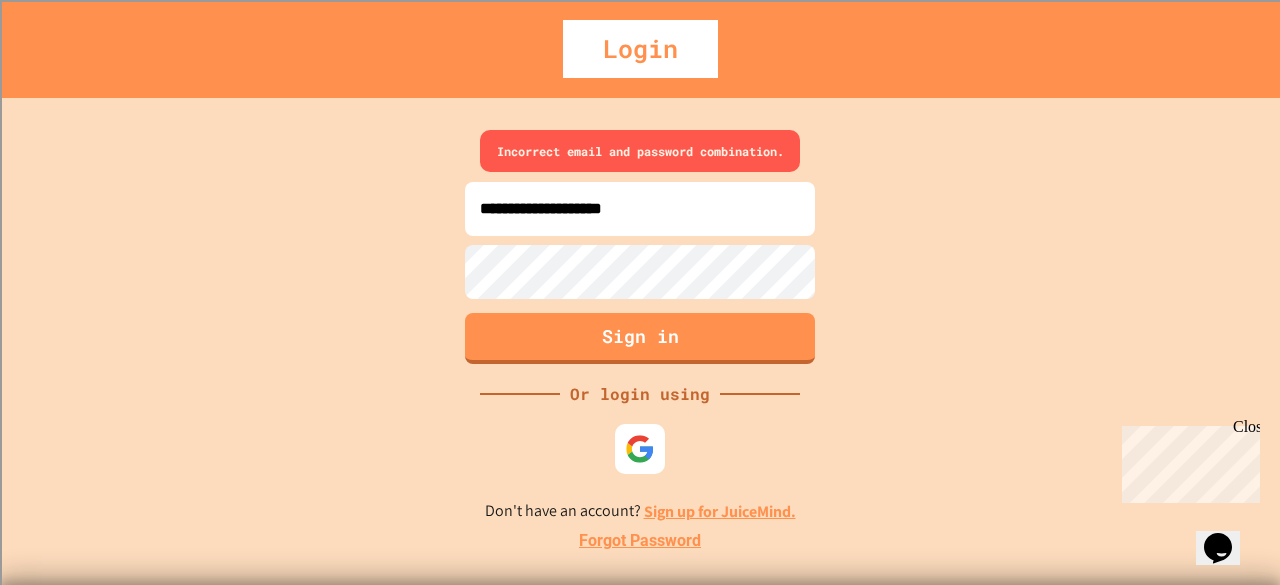 click on "**********" at bounding box center (640, 209) 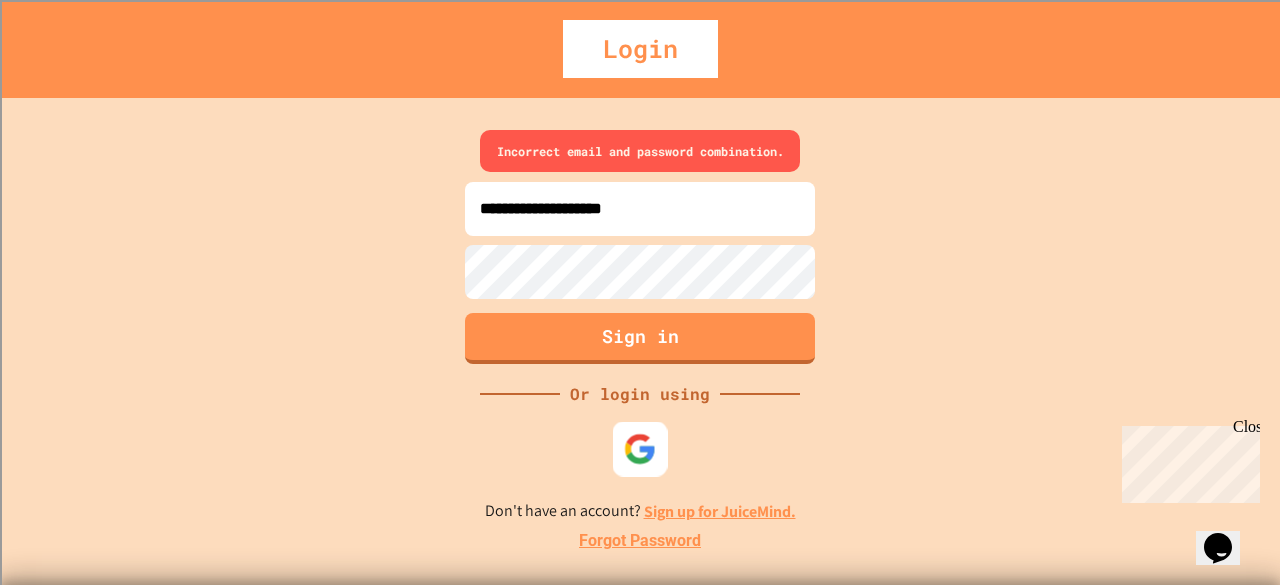 click at bounding box center (640, 449) 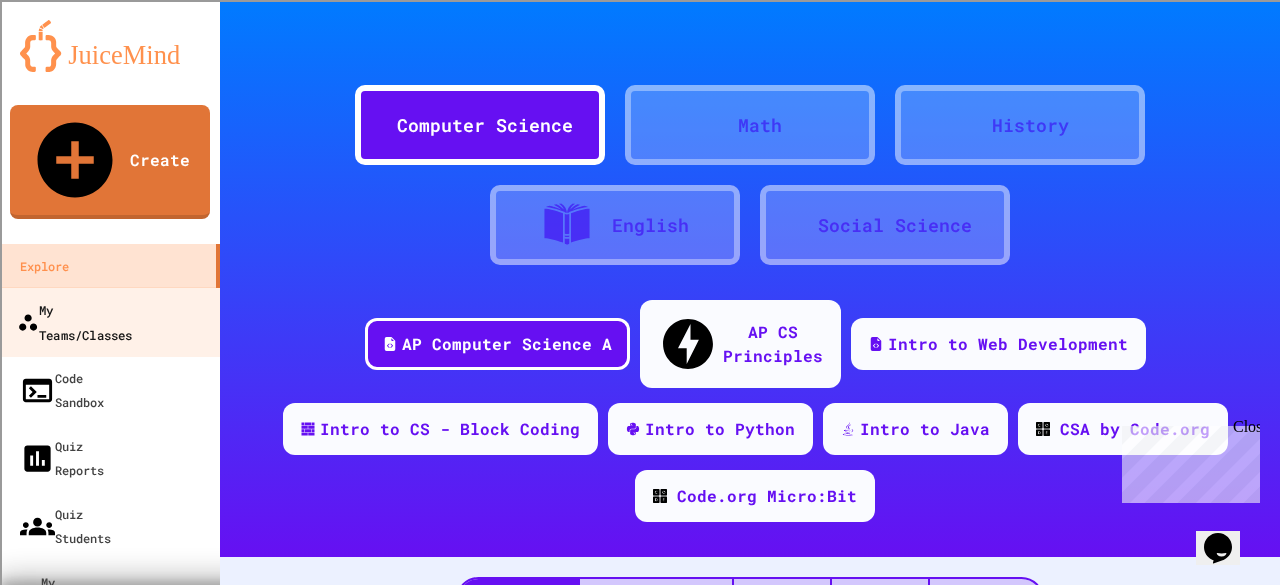 click on "My Teams/Classes" at bounding box center [74, 321] 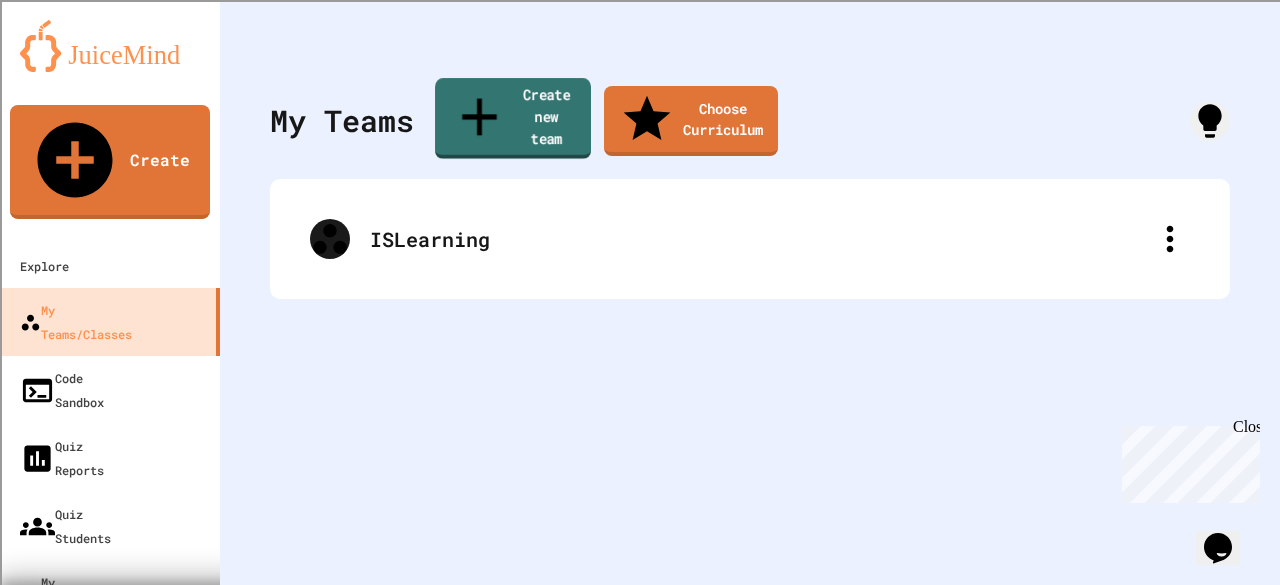 click on "Create new team" at bounding box center [513, 118] 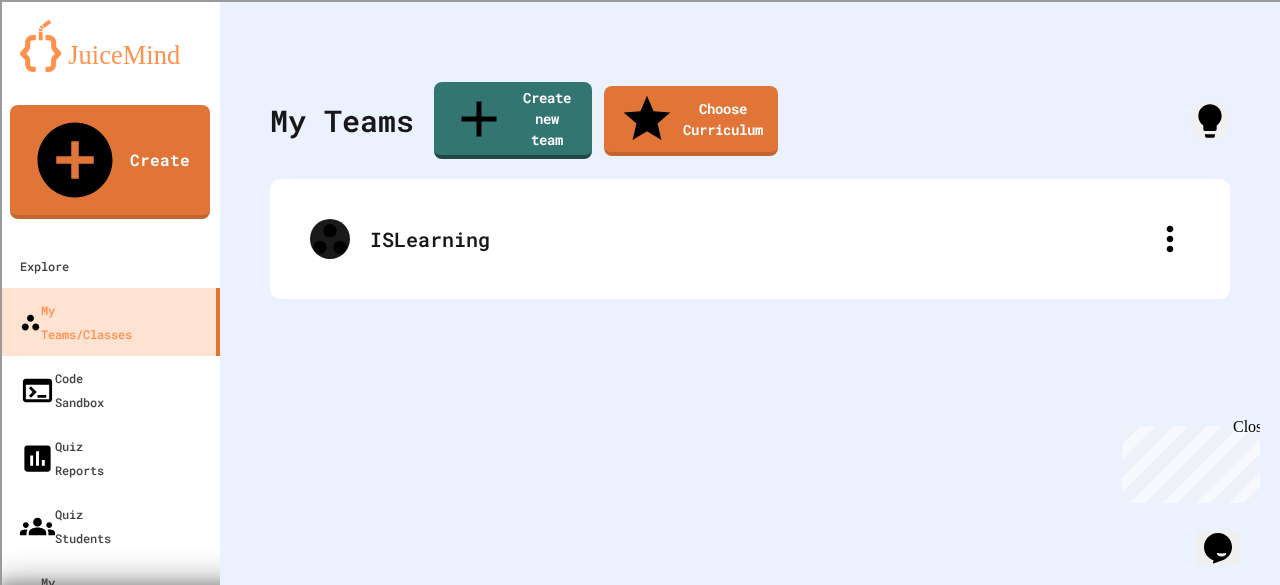 click at bounding box center (640, 5136) 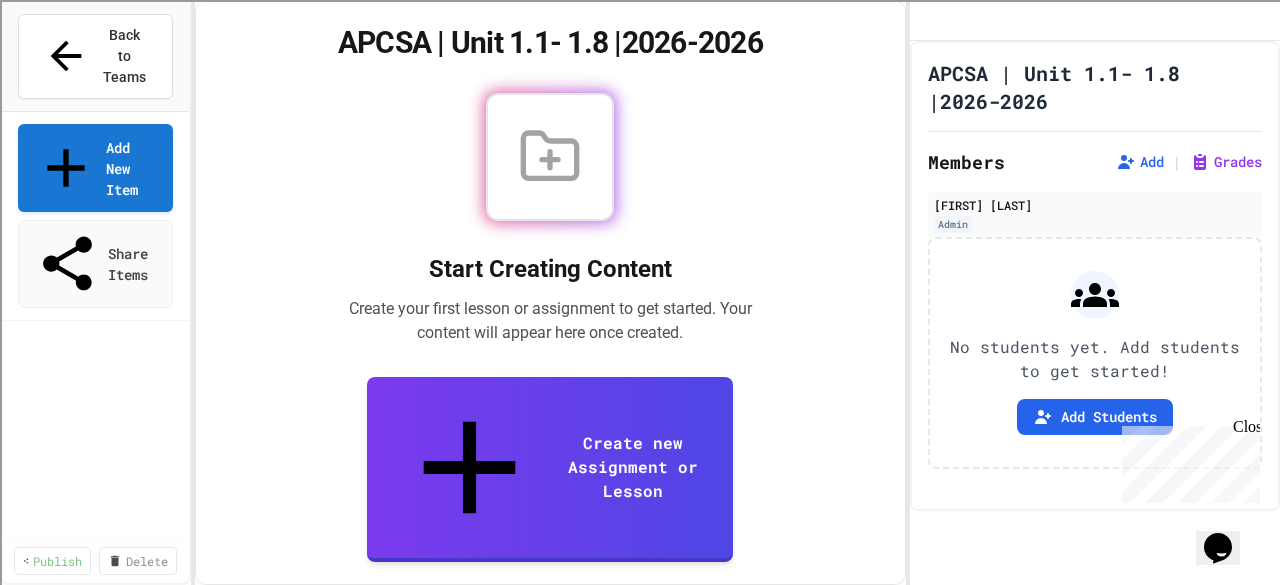click on "Close" at bounding box center (1245, 430) 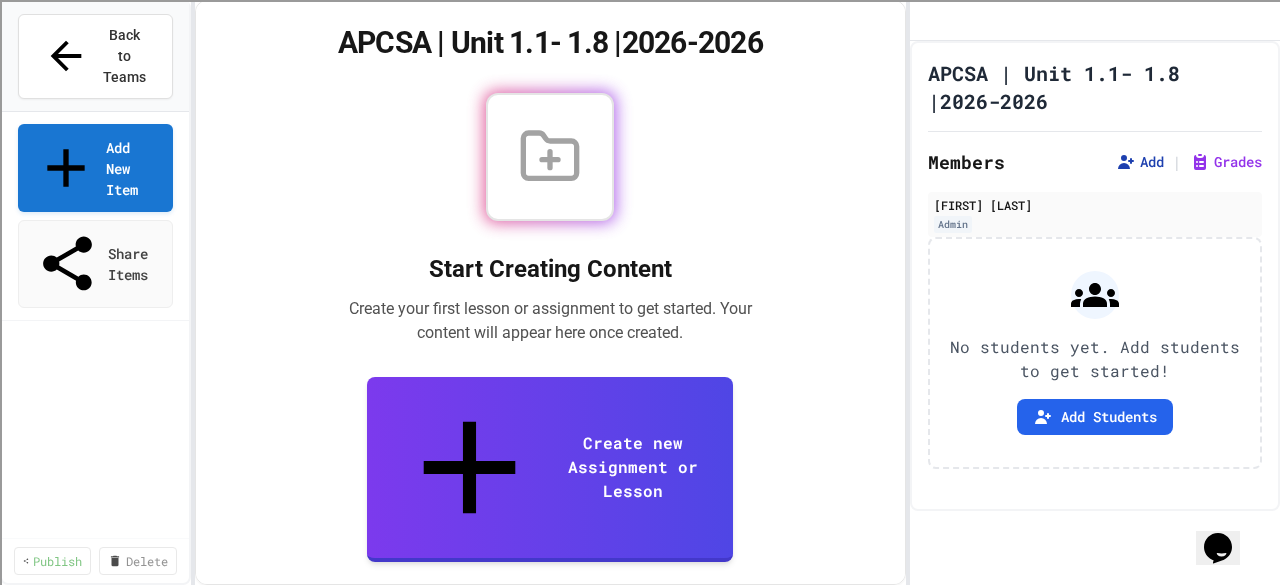 click on "Add" at bounding box center (1140, 162) 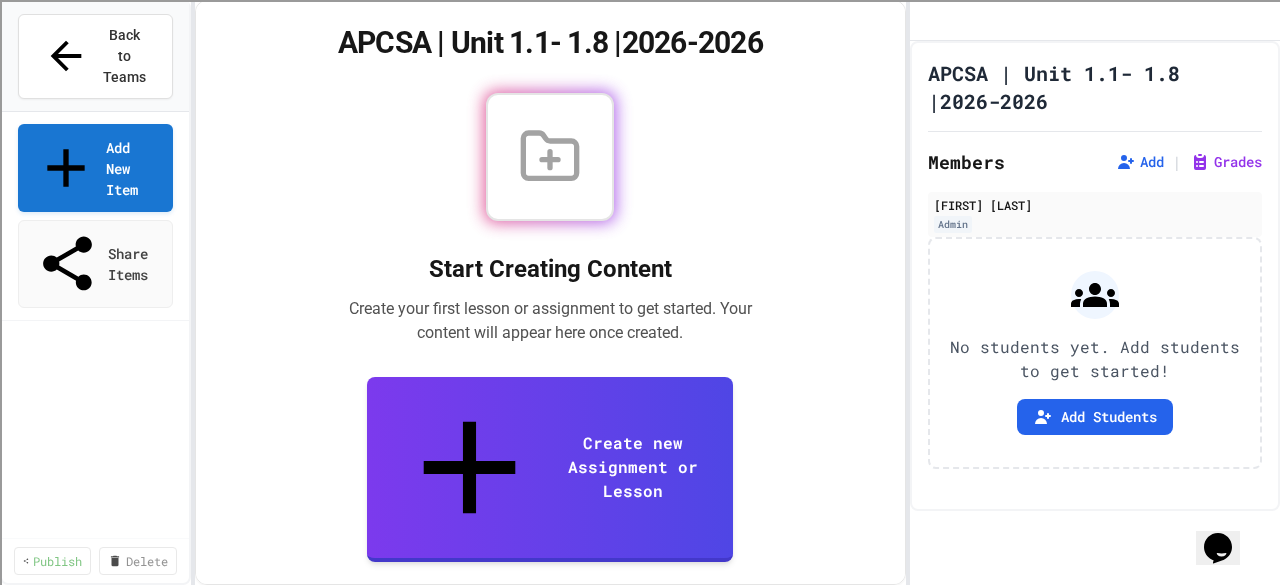 click 